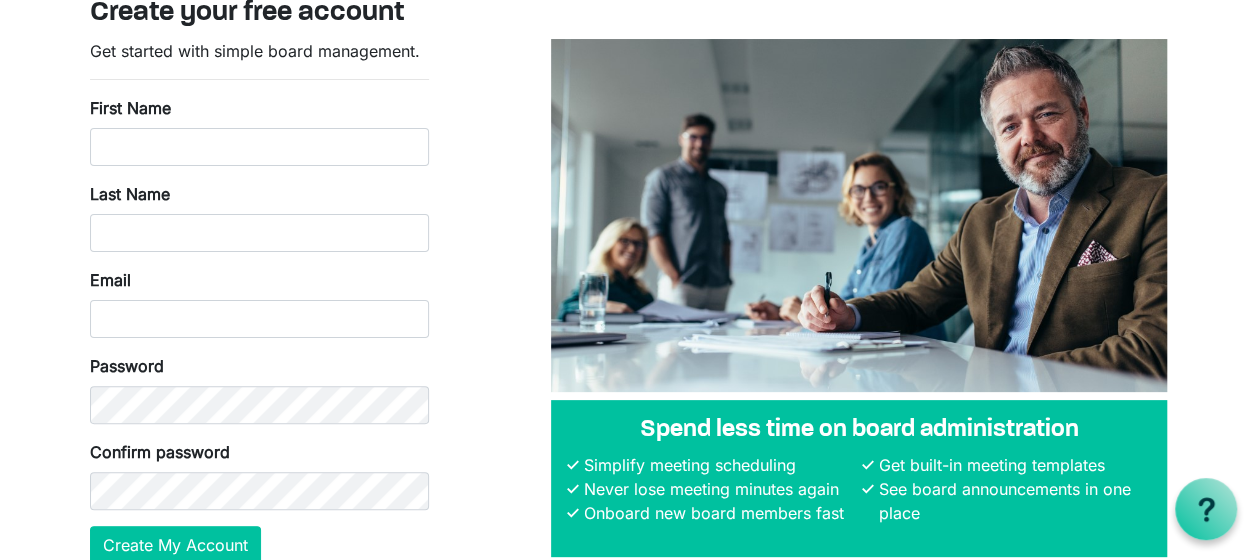 scroll, scrollTop: 0, scrollLeft: 0, axis: both 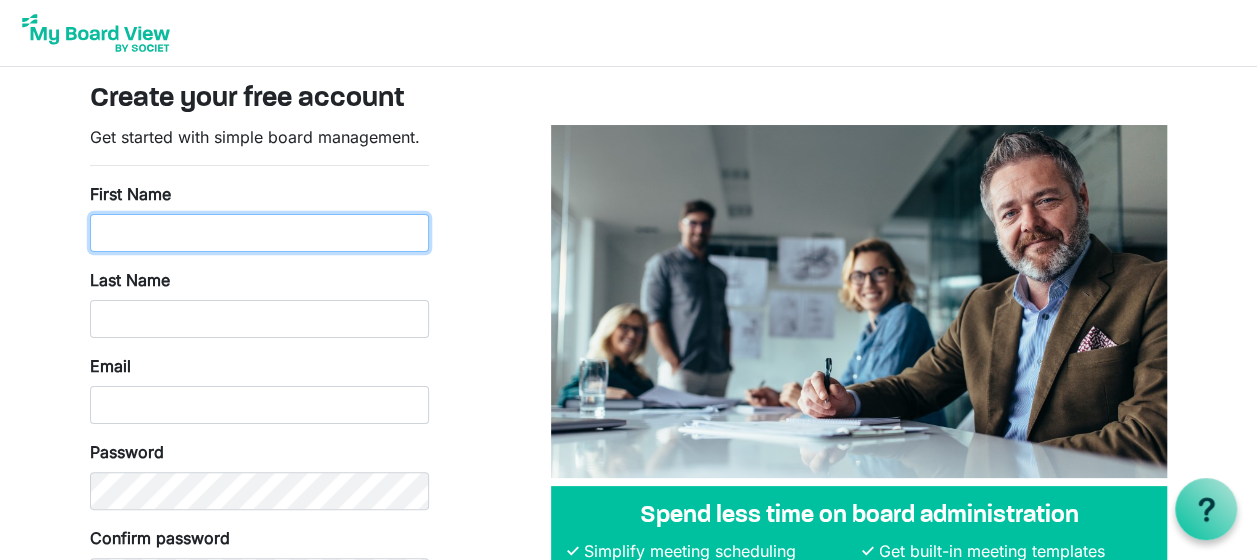 click on "First Name" at bounding box center [259, 233] 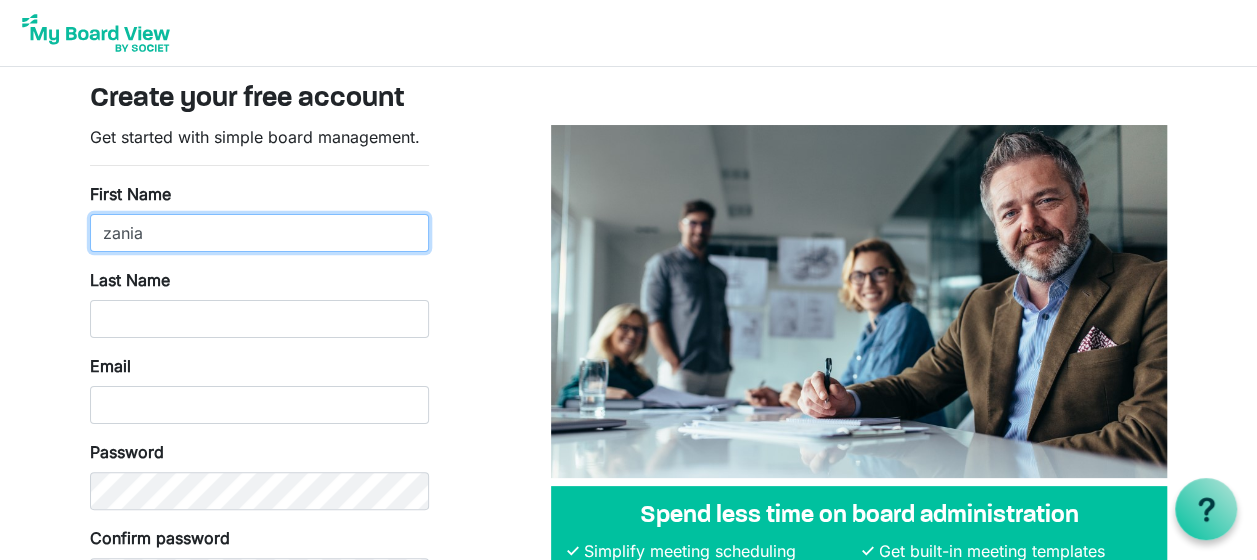 type on "zania" 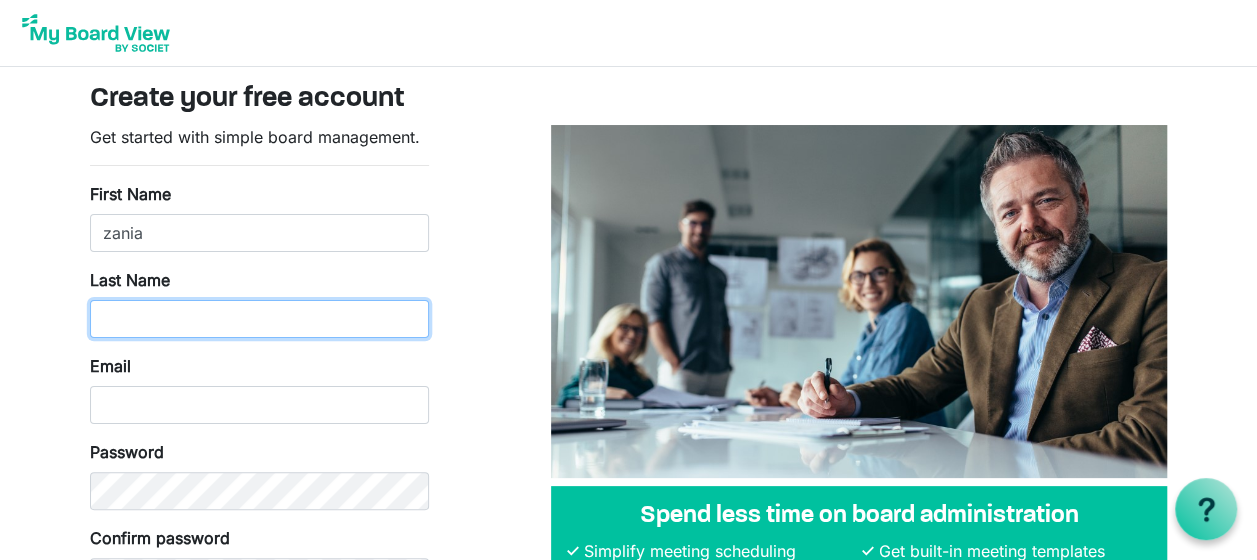 click on "Last Name" at bounding box center [259, 319] 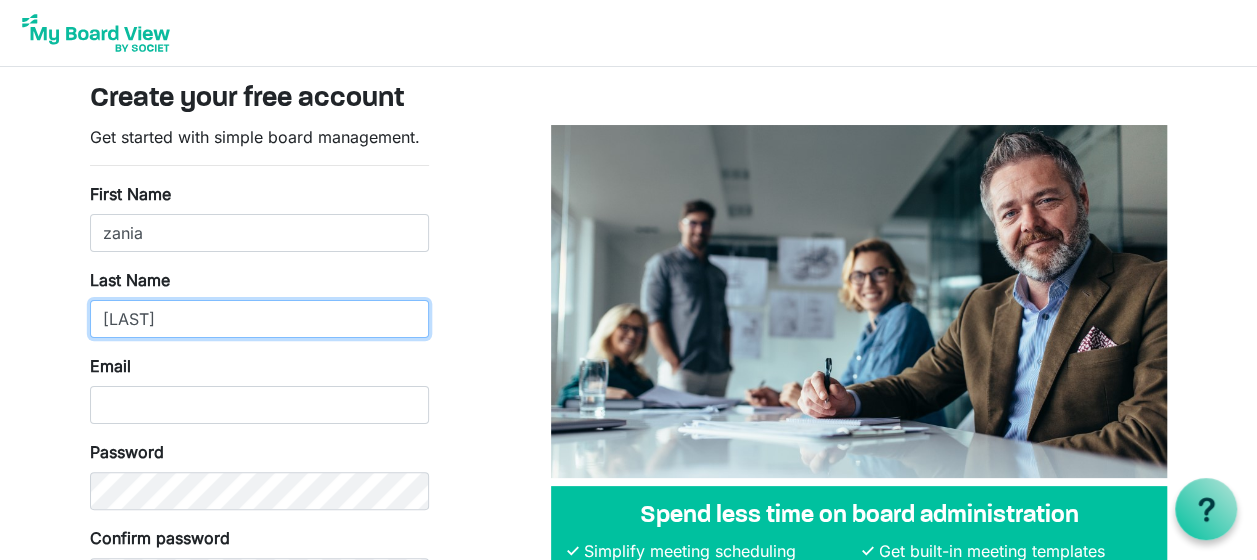 type on "stevens" 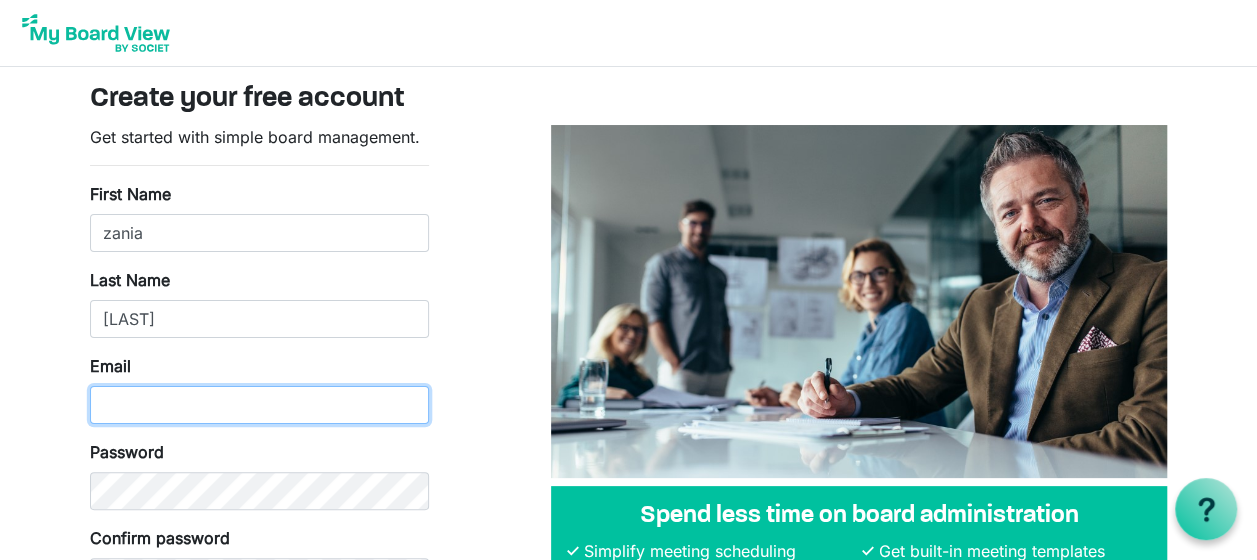 click on "Email" at bounding box center [259, 405] 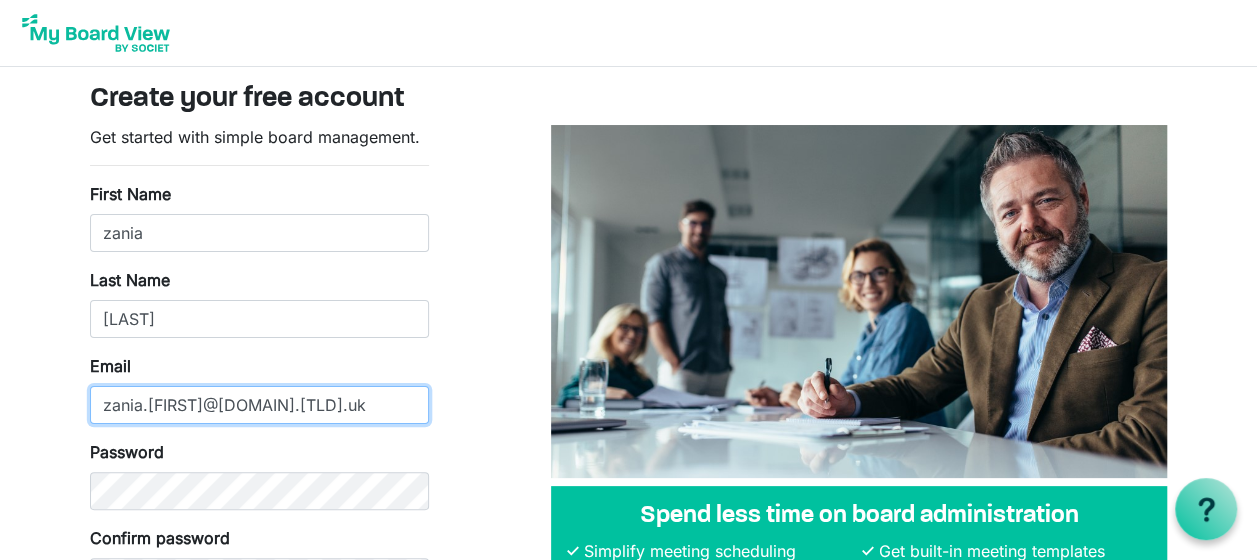 type on "zania.stevens@sheffield.gov.uk" 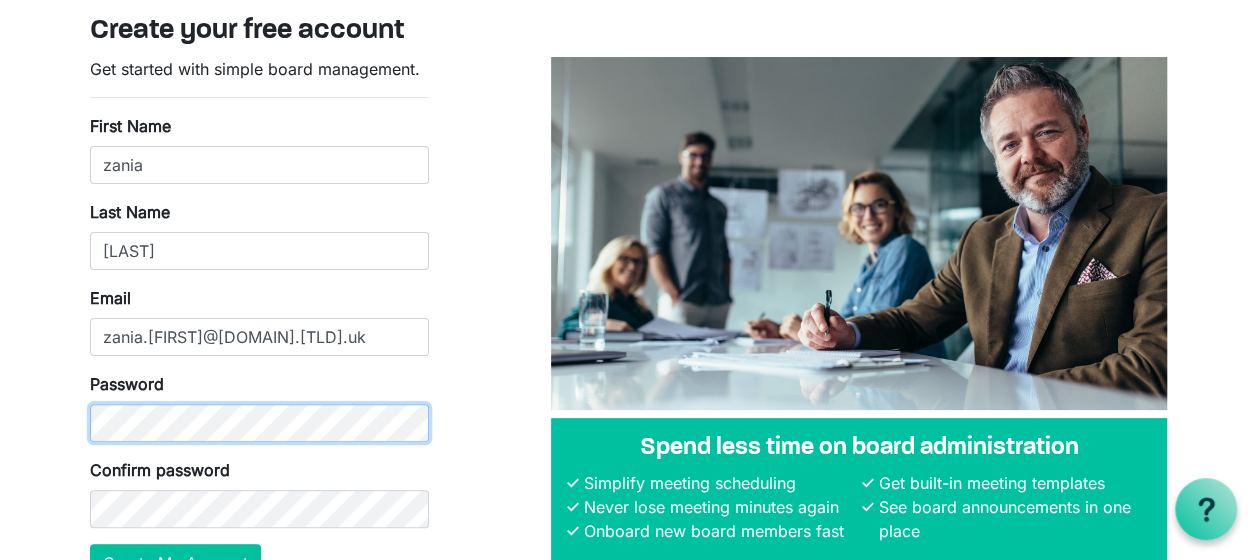 scroll, scrollTop: 100, scrollLeft: 0, axis: vertical 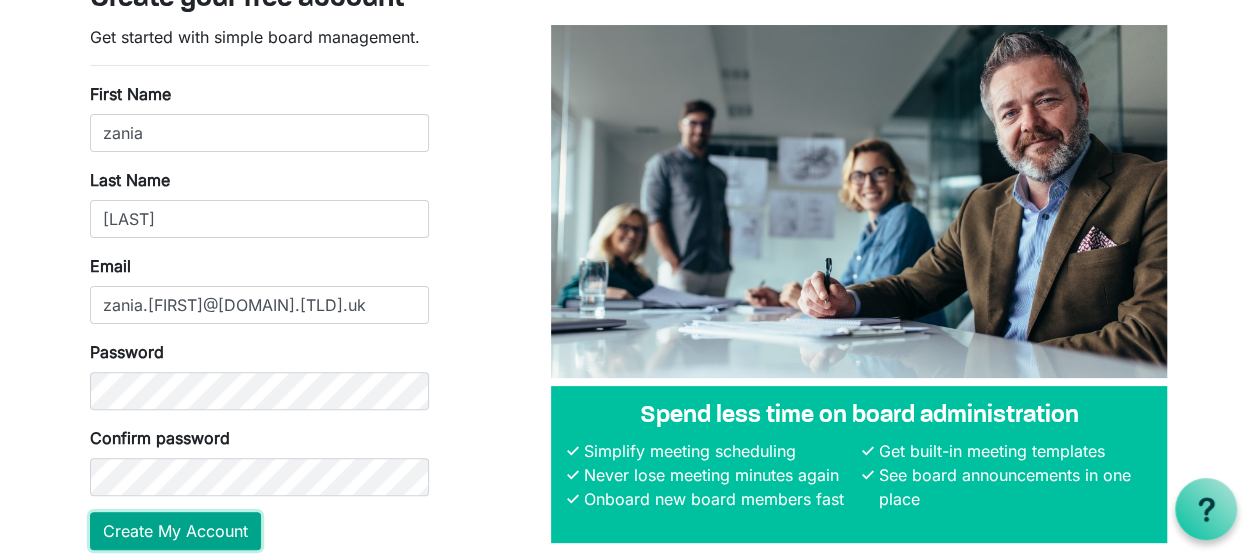 click on "Create My Account" at bounding box center [175, 531] 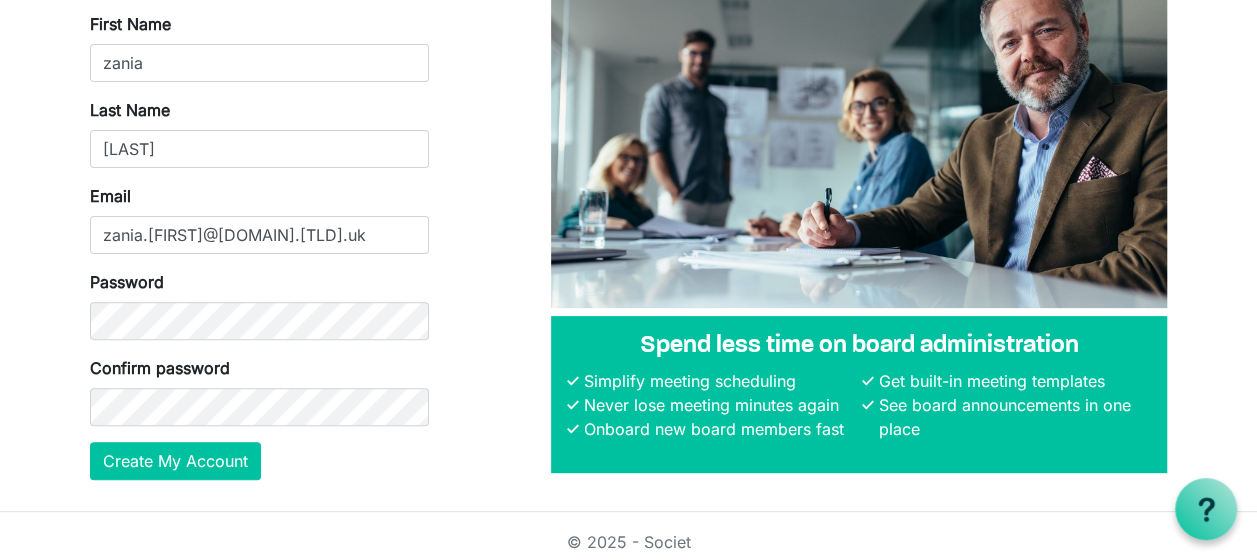 scroll, scrollTop: 180, scrollLeft: 0, axis: vertical 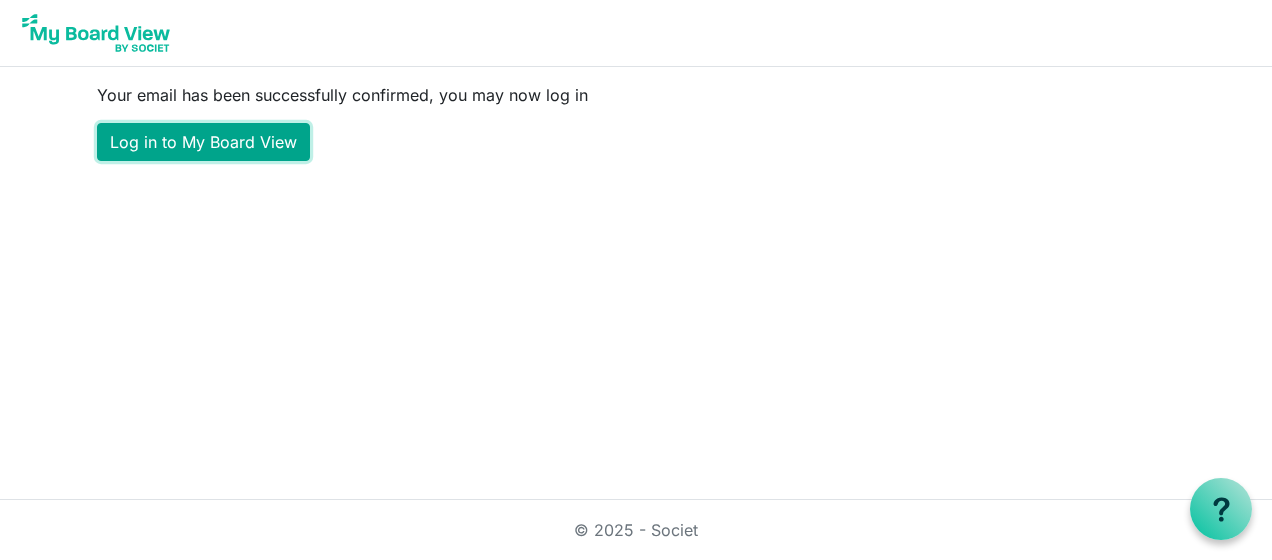 click on "Log in to My Board View" at bounding box center [203, 142] 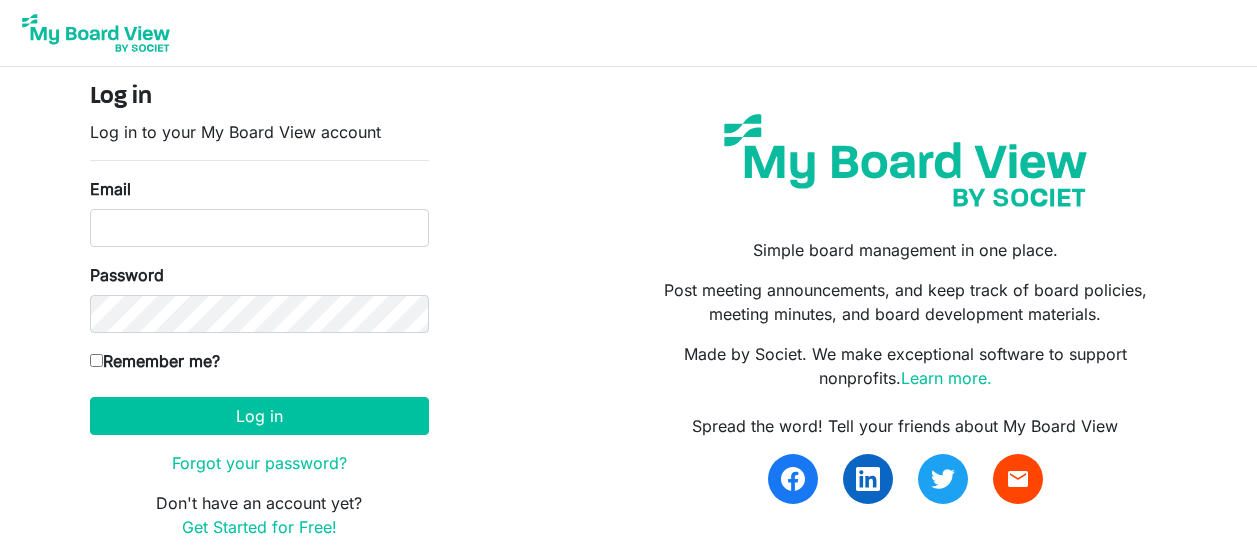 scroll, scrollTop: 0, scrollLeft: 0, axis: both 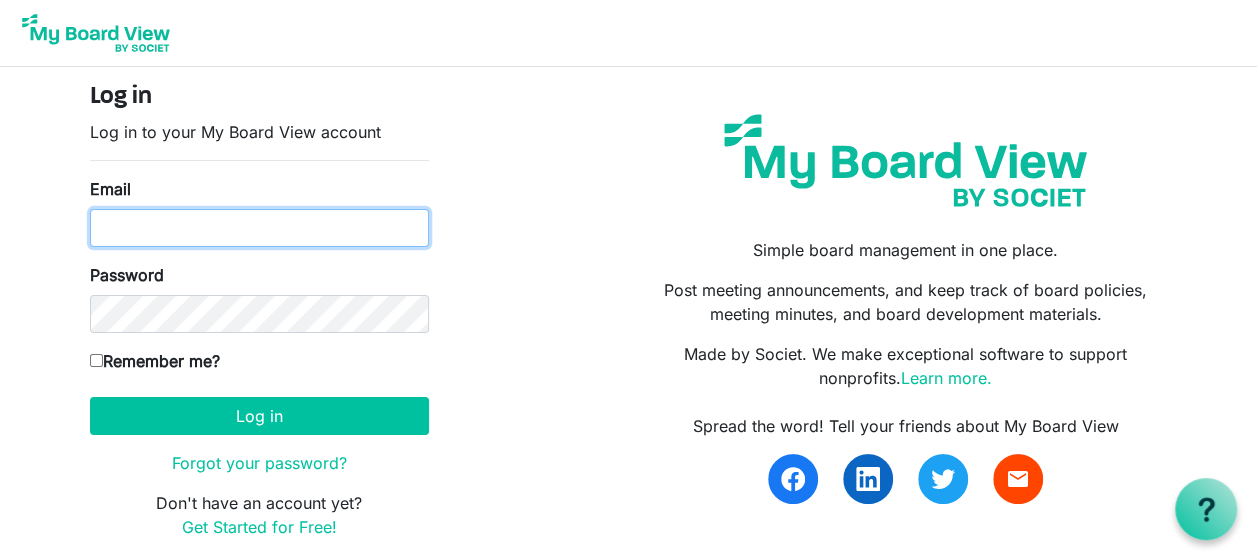 type on "zania.[FIRST]@[DOMAIN].[TLD].uk" 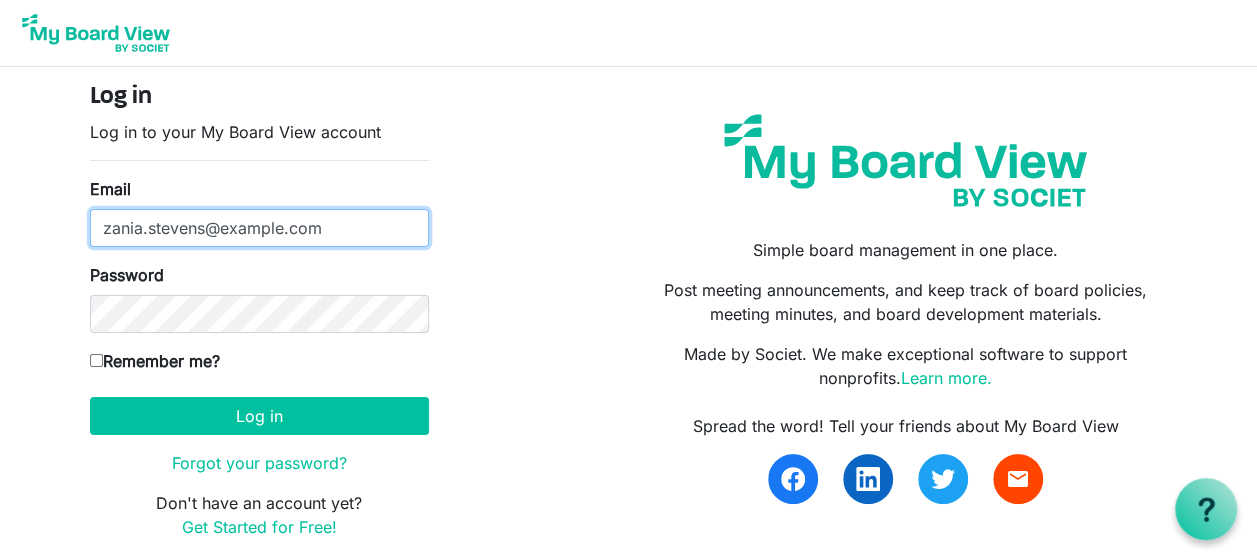 click on "zania.stevens@sheffield.gov.uk" at bounding box center (259, 228) 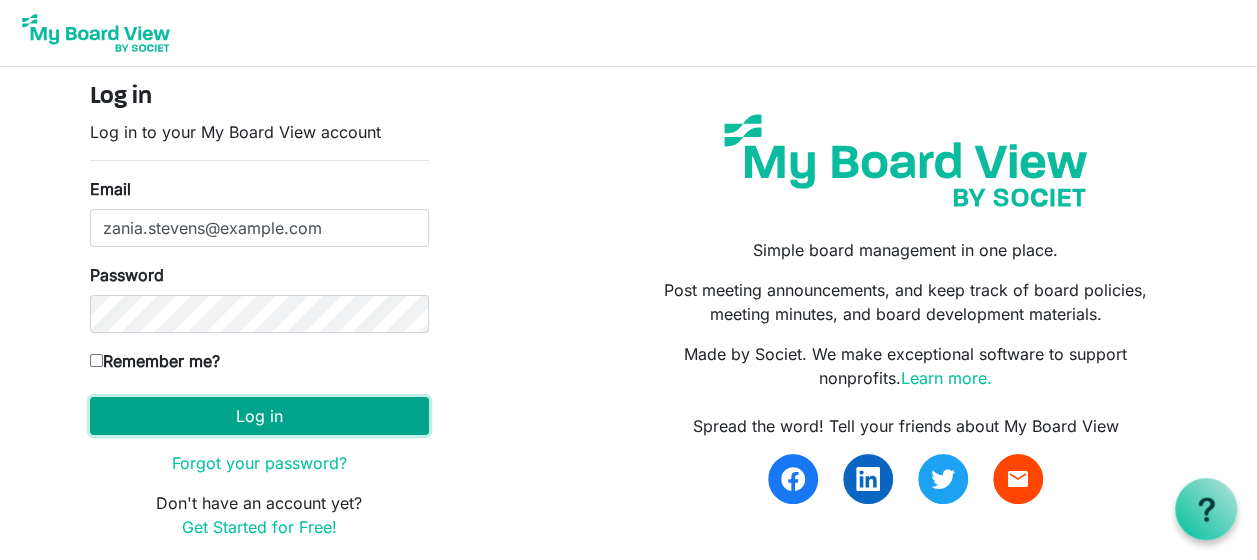 click on "Log in" at bounding box center [259, 416] 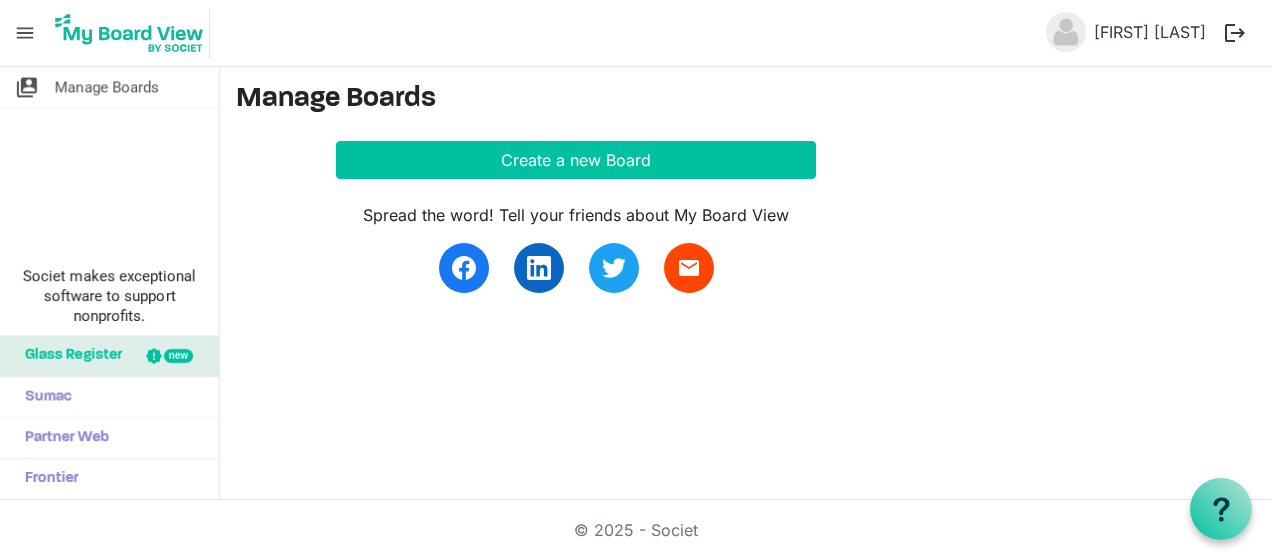 scroll, scrollTop: 0, scrollLeft: 0, axis: both 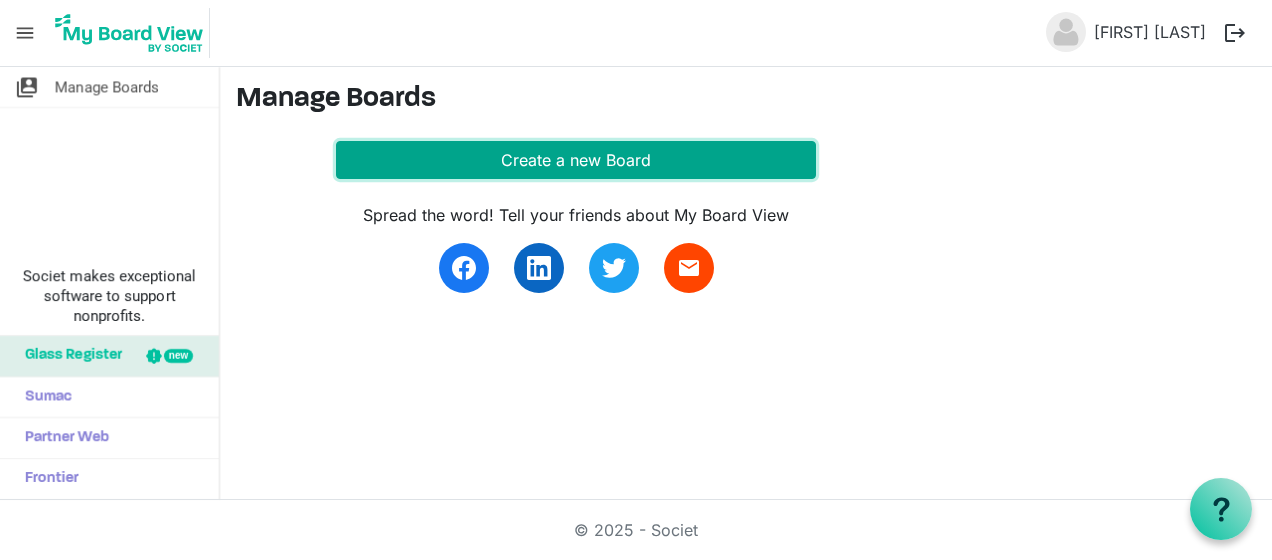 click on "Create a new Board" at bounding box center (576, 160) 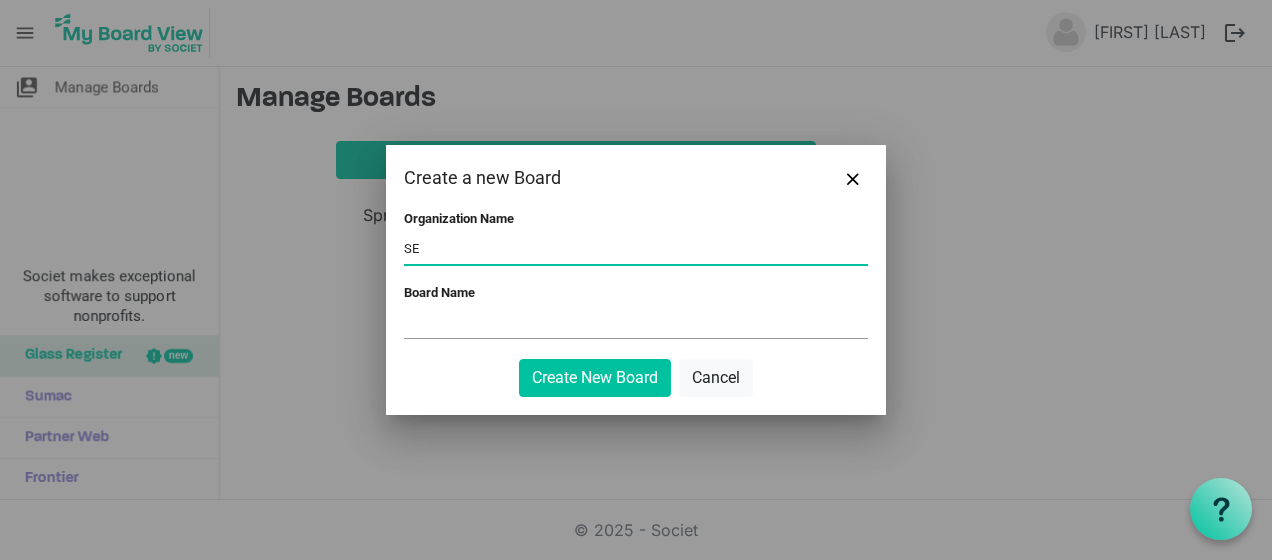 type on "S" 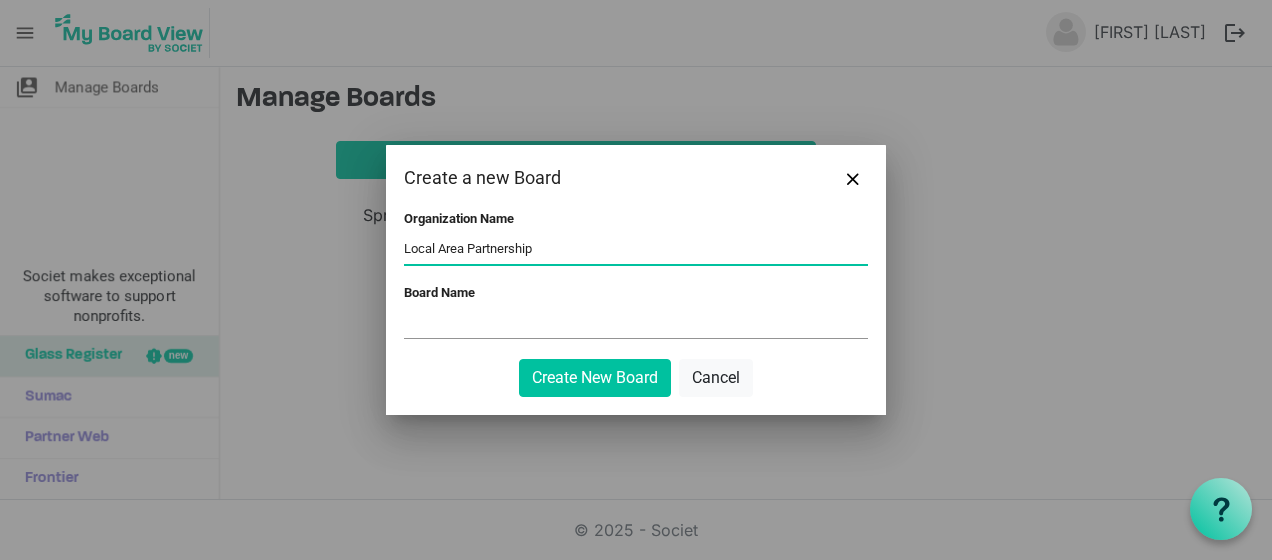 click on "Organization Name
Local Area Partnership
Board Name
Create New Board
Cancel" at bounding box center [636, 313] 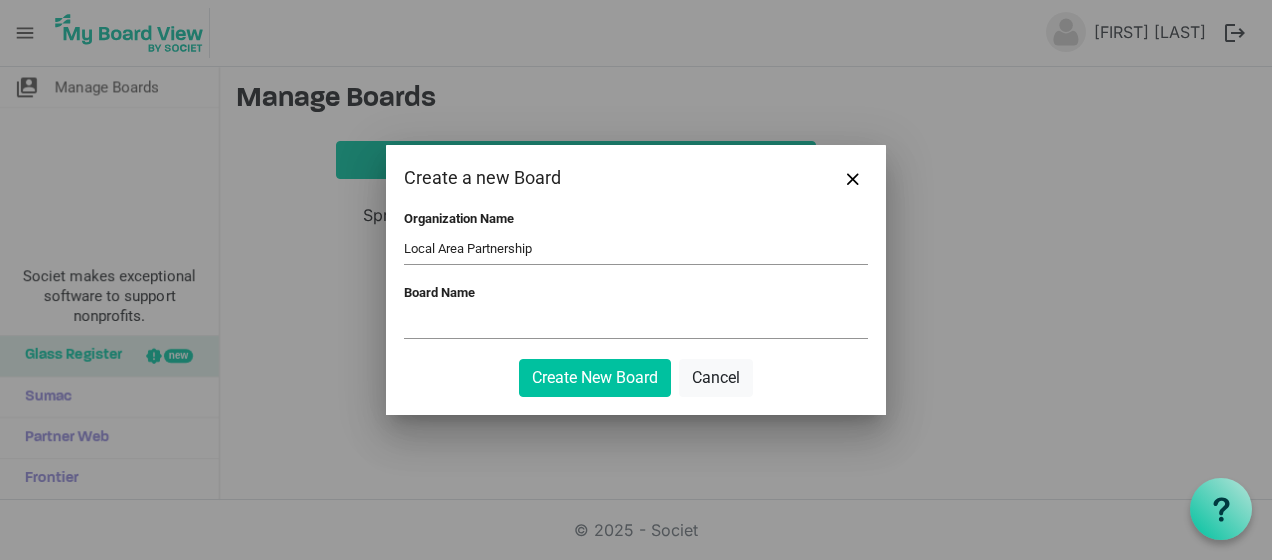 click on "Local Area Partnership" at bounding box center (636, 249) 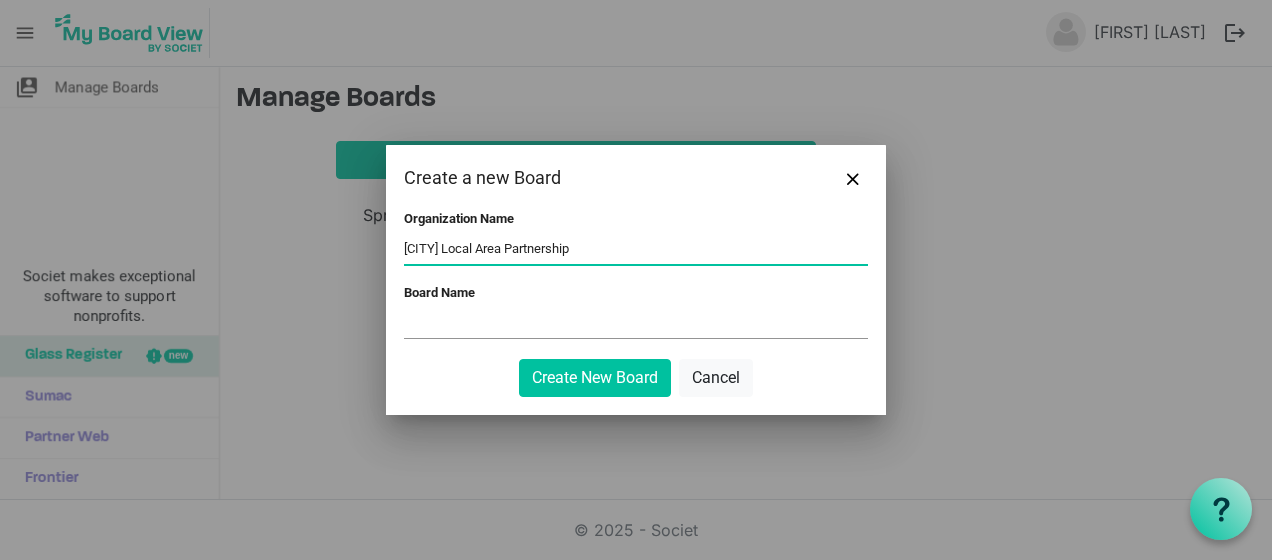 click on "Sheffield Local Area Partnership" at bounding box center [636, 249] 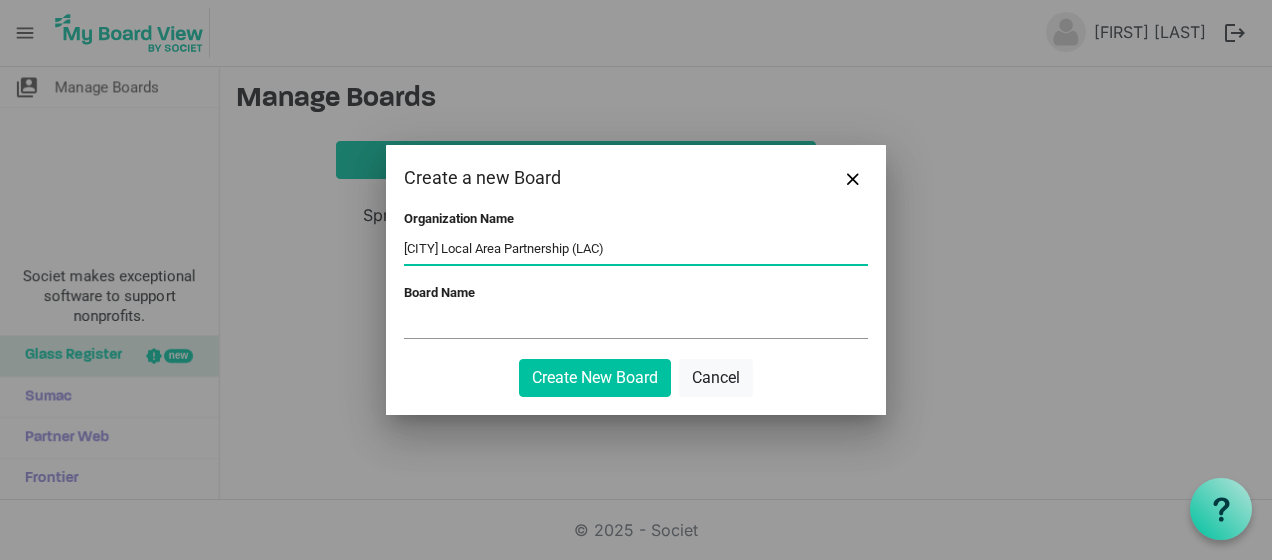 click on "Sheffield Local Area Partnership LAC)" at bounding box center (636, 249) 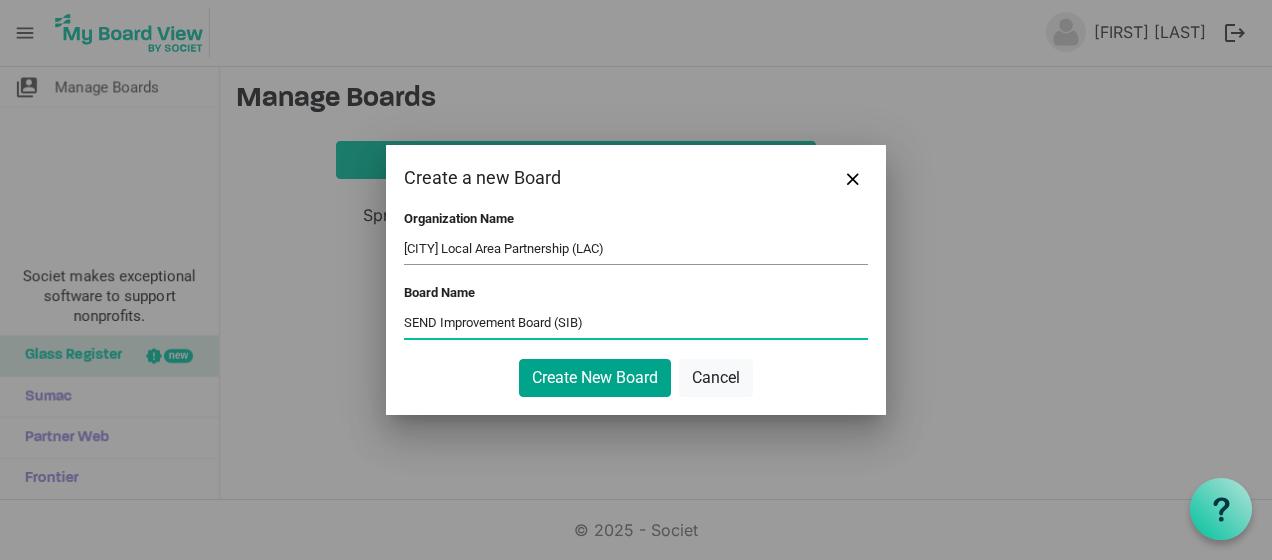 type on "SEND Improvement Board (SIB)" 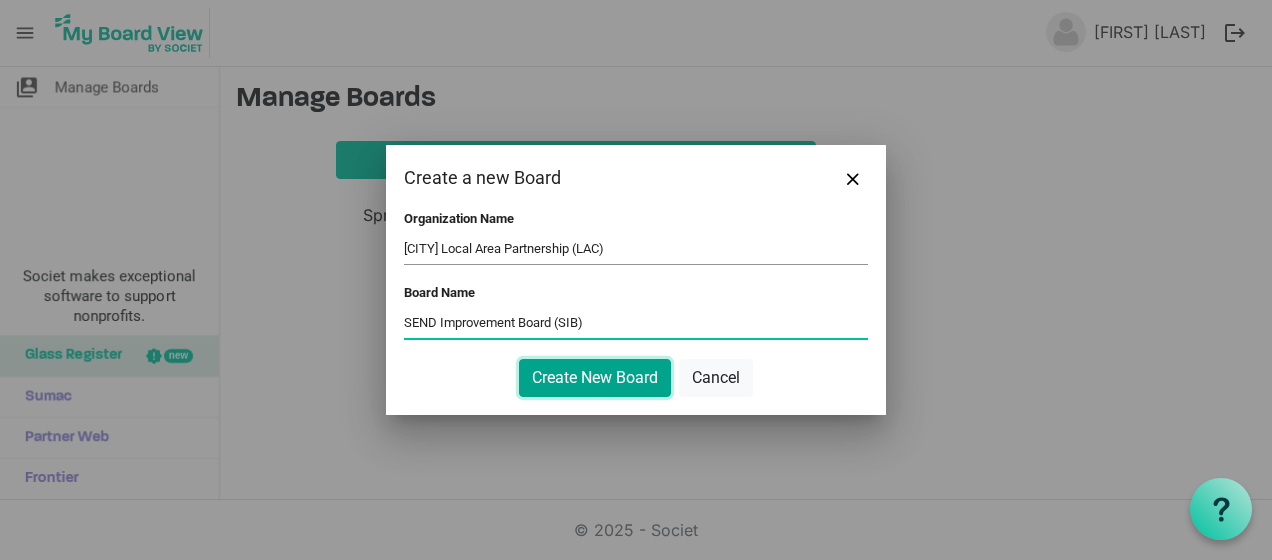 click on "Create New Board" at bounding box center [595, 378] 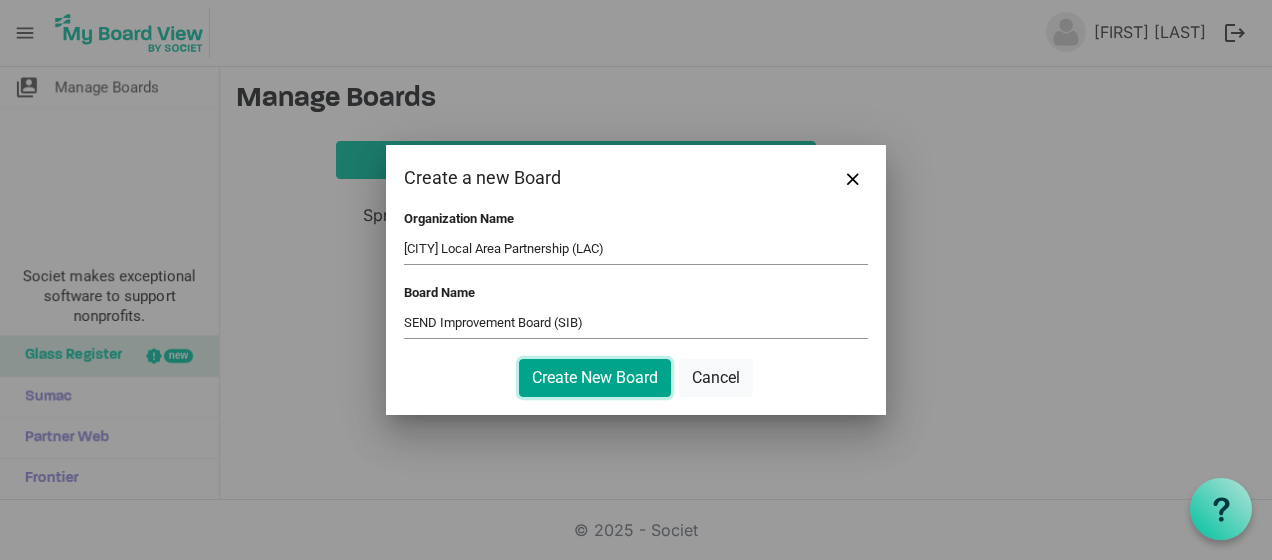 click on "Create New Board" at bounding box center [595, 378] 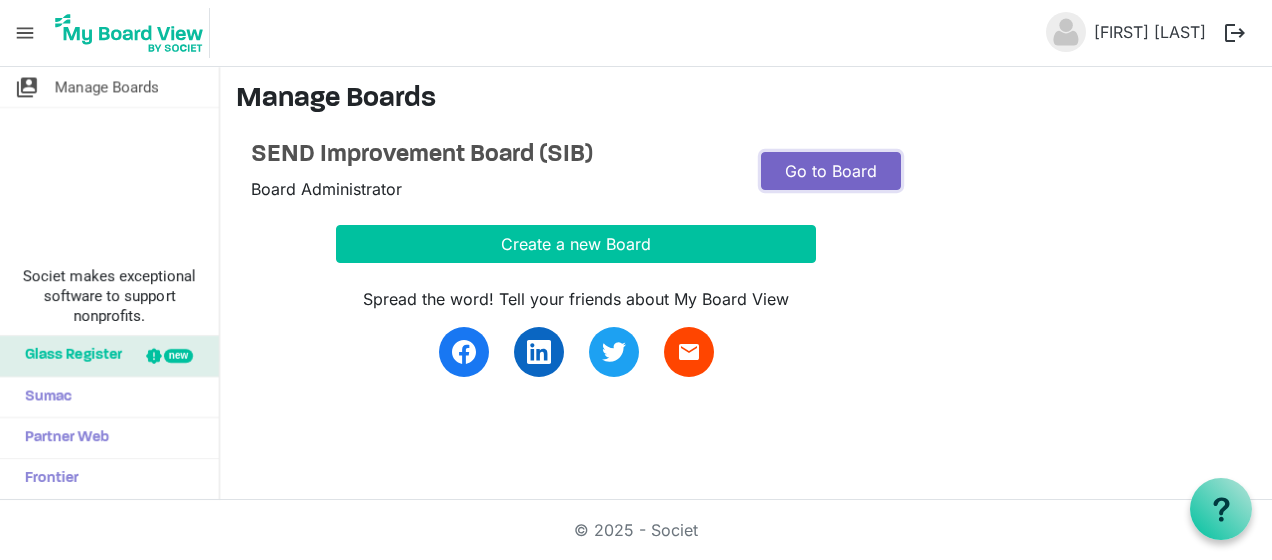 click on "Go to Board" at bounding box center [831, 171] 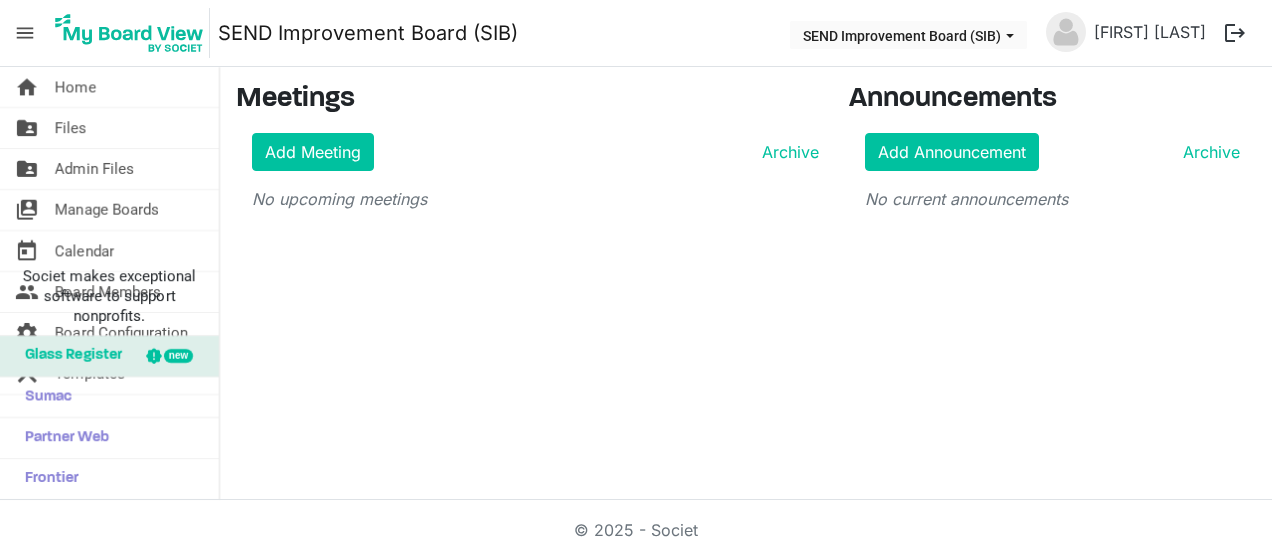scroll, scrollTop: 0, scrollLeft: 0, axis: both 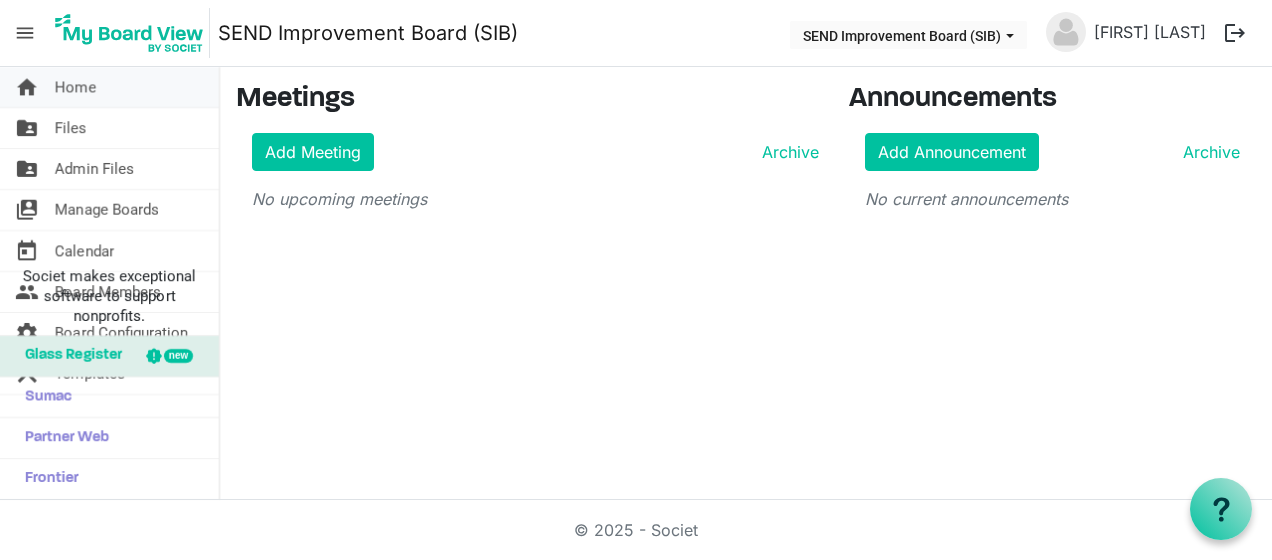 click on "home
Home" at bounding box center (109, 87) 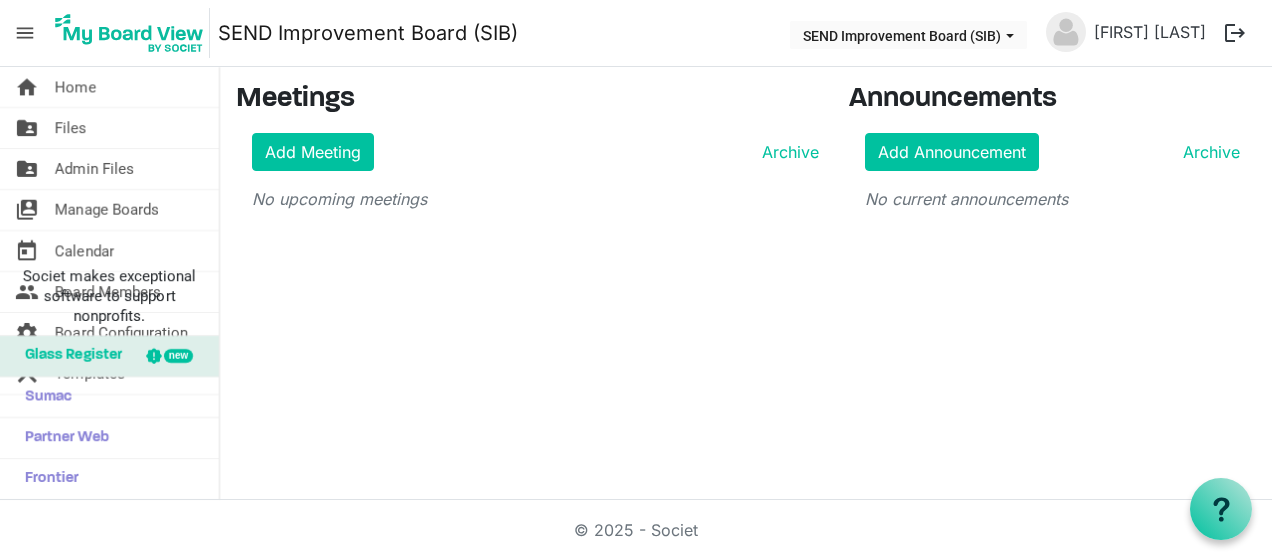 scroll, scrollTop: 0, scrollLeft: 0, axis: both 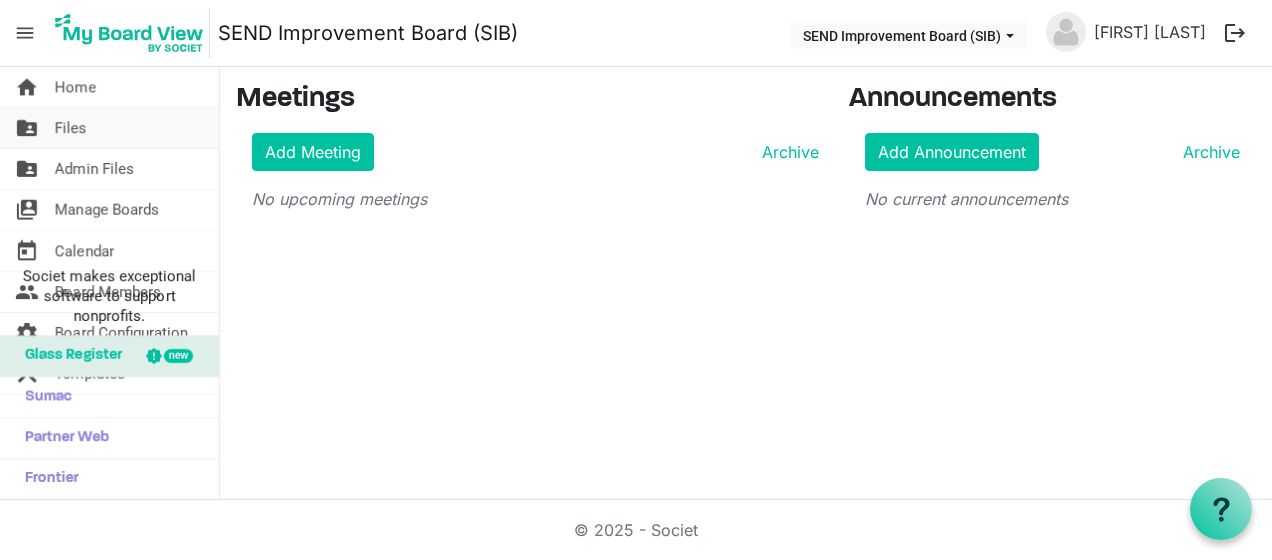 click on "folder_shared
Files" at bounding box center (109, 128) 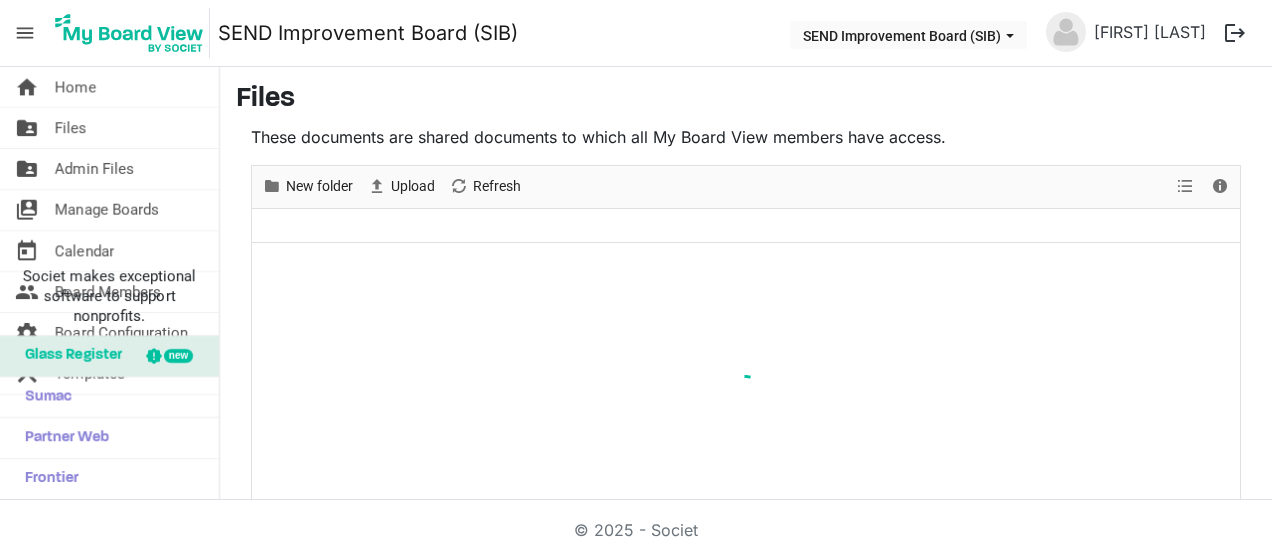 scroll, scrollTop: 0, scrollLeft: 0, axis: both 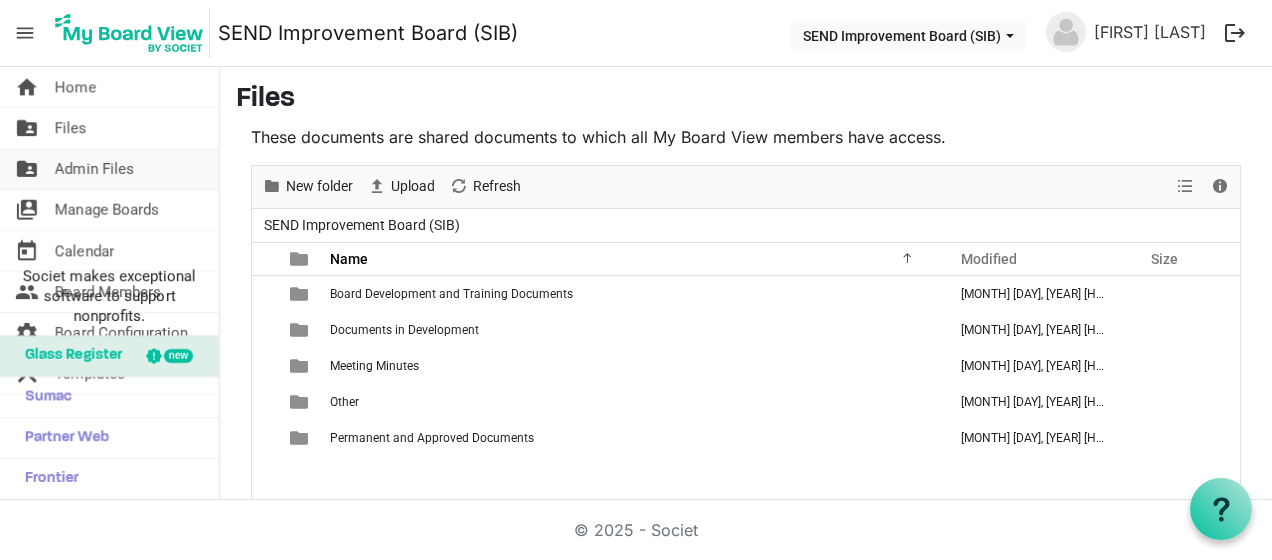 click on "Admin Files" at bounding box center [94, 169] 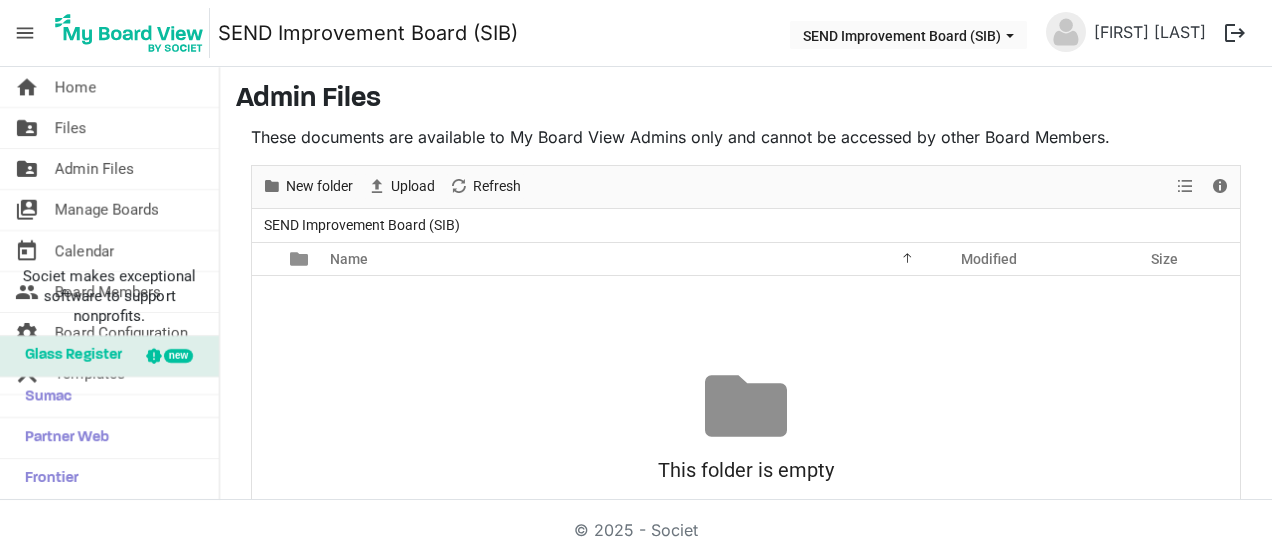 scroll, scrollTop: 0, scrollLeft: 0, axis: both 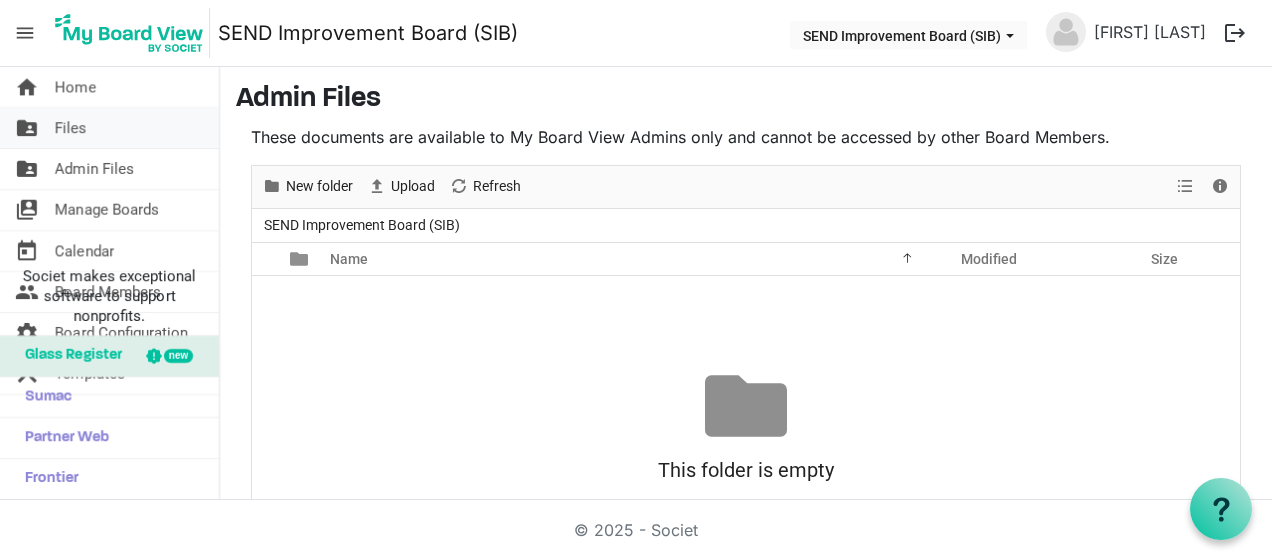 click on "folder_shared
Files" at bounding box center (109, 128) 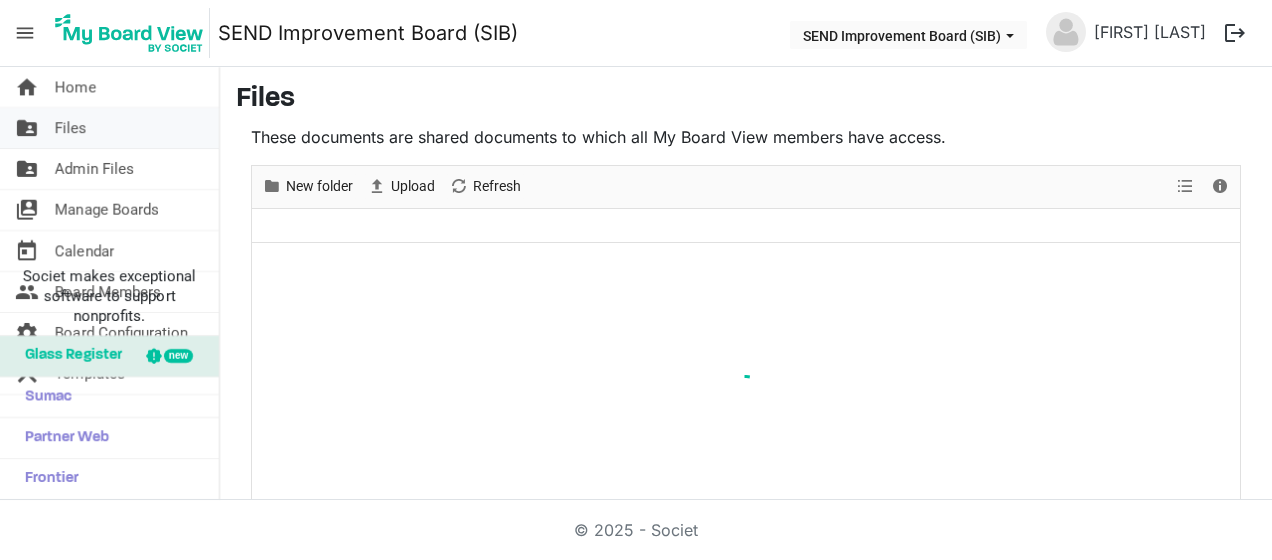 scroll, scrollTop: 0, scrollLeft: 0, axis: both 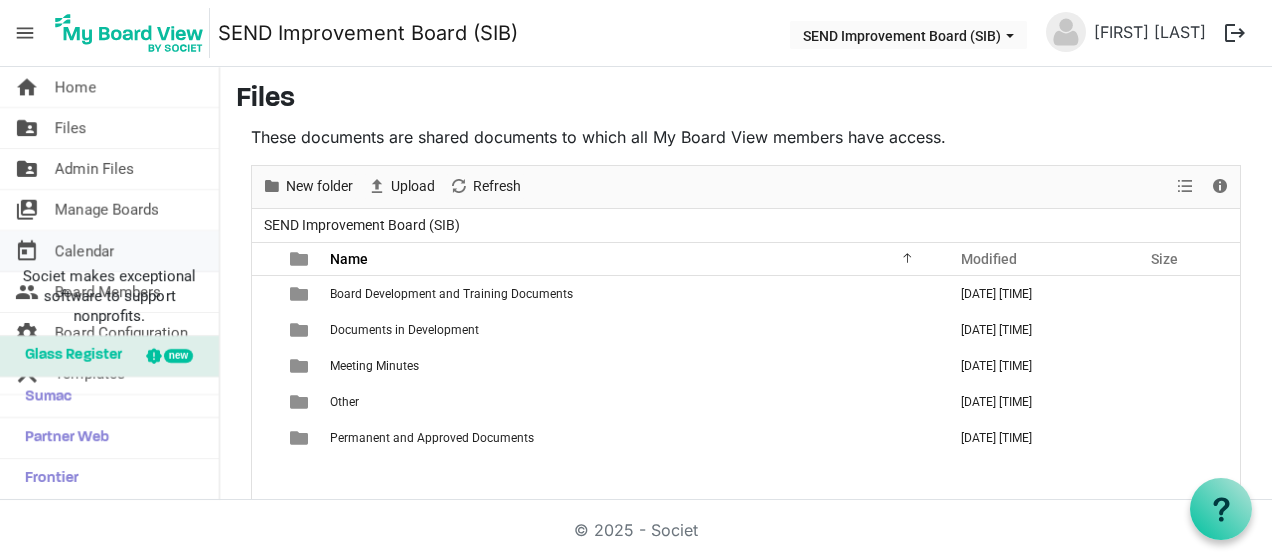 click on "today
Calendar" at bounding box center (109, 251) 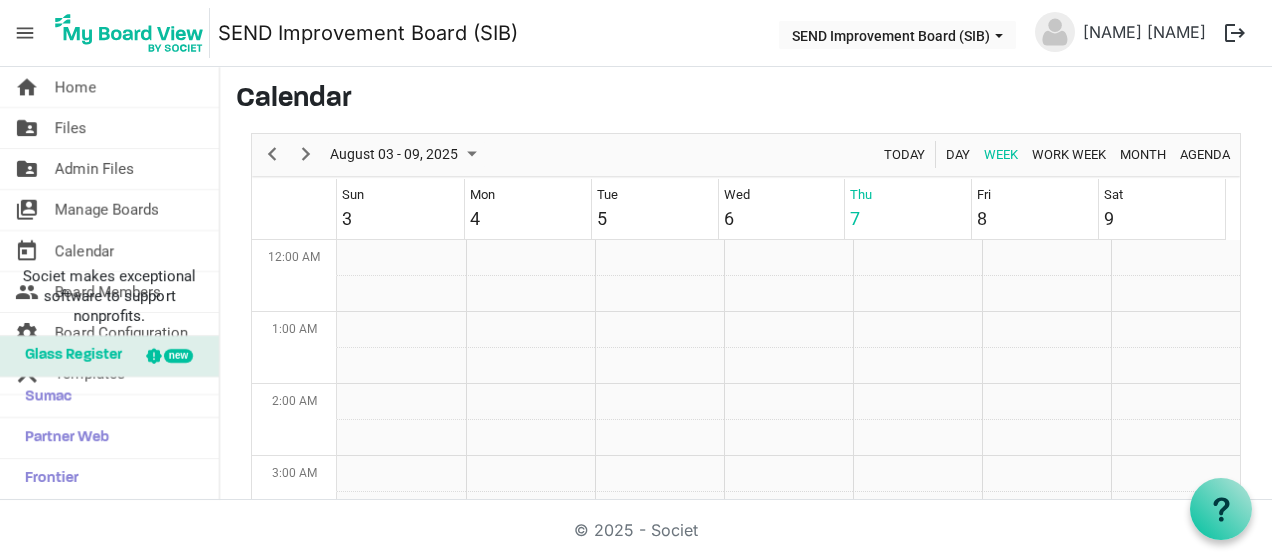 scroll, scrollTop: 0, scrollLeft: 0, axis: both 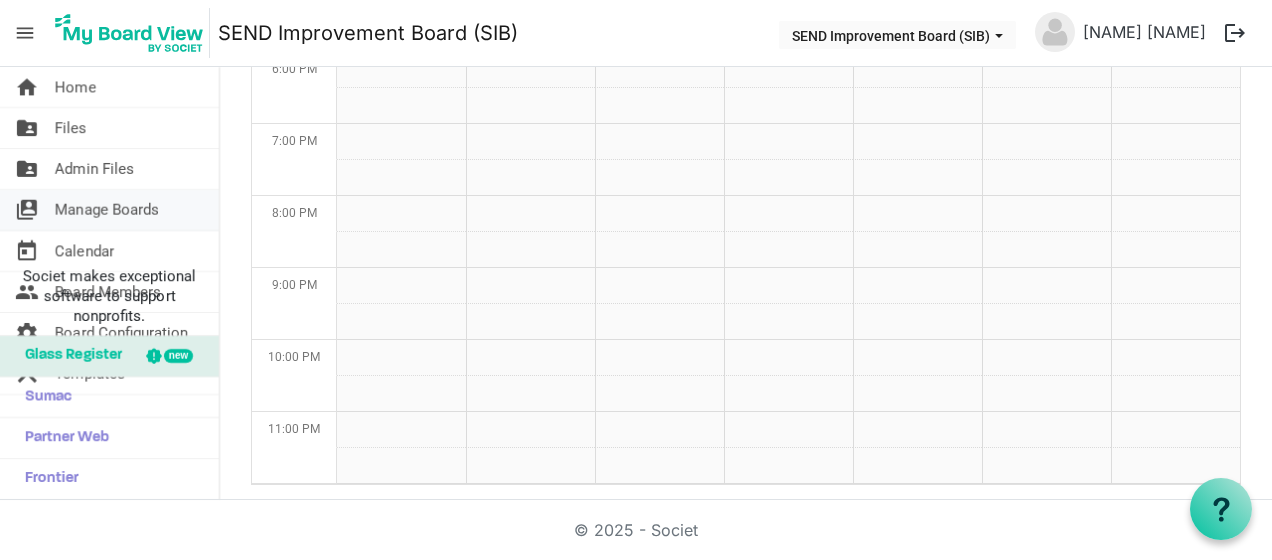click on "Manage Boards" at bounding box center [107, 210] 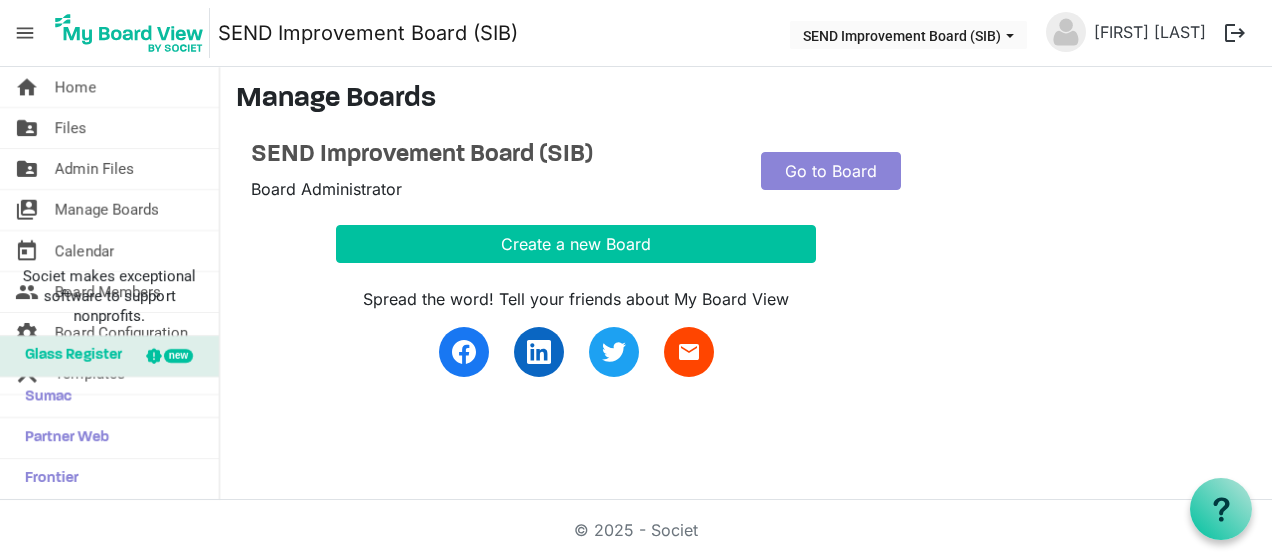 scroll, scrollTop: 0, scrollLeft: 0, axis: both 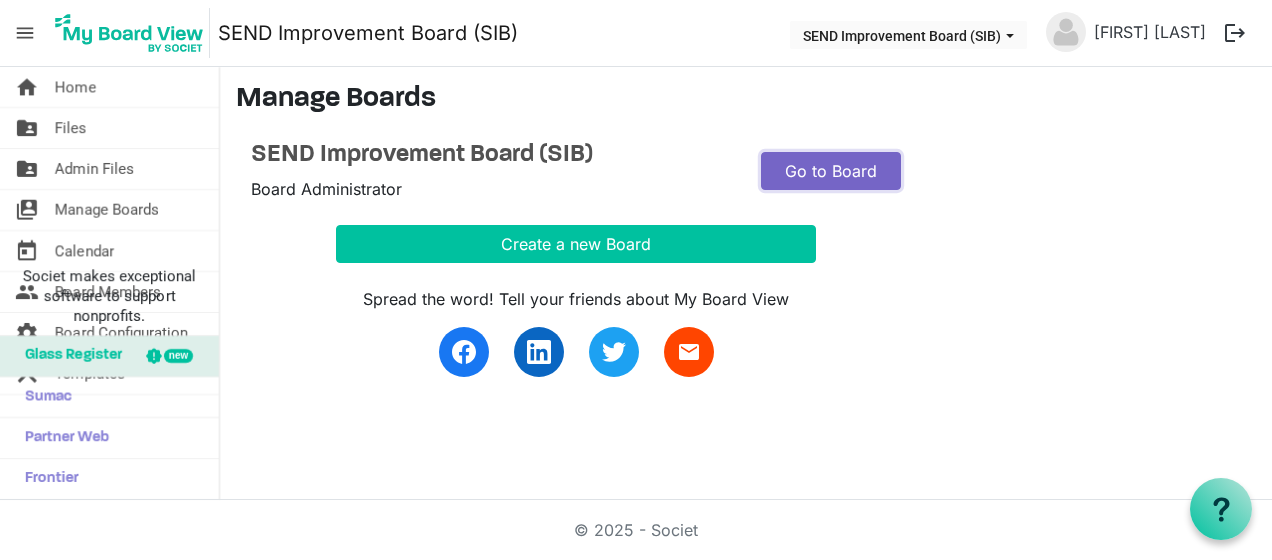 click on "Go to Board" at bounding box center (831, 171) 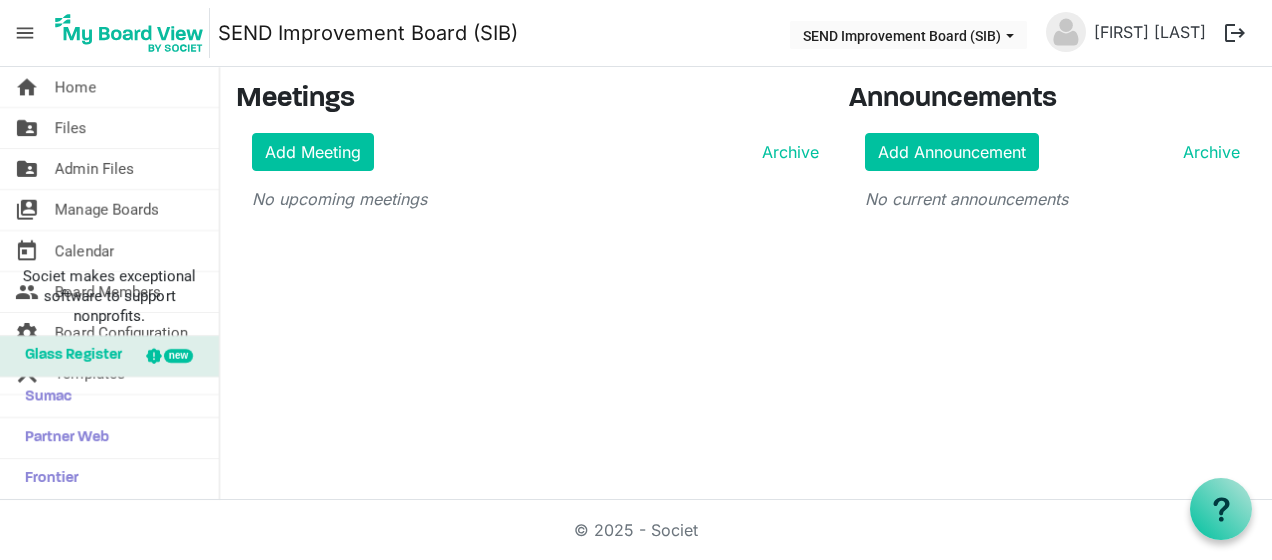 scroll, scrollTop: 0, scrollLeft: 0, axis: both 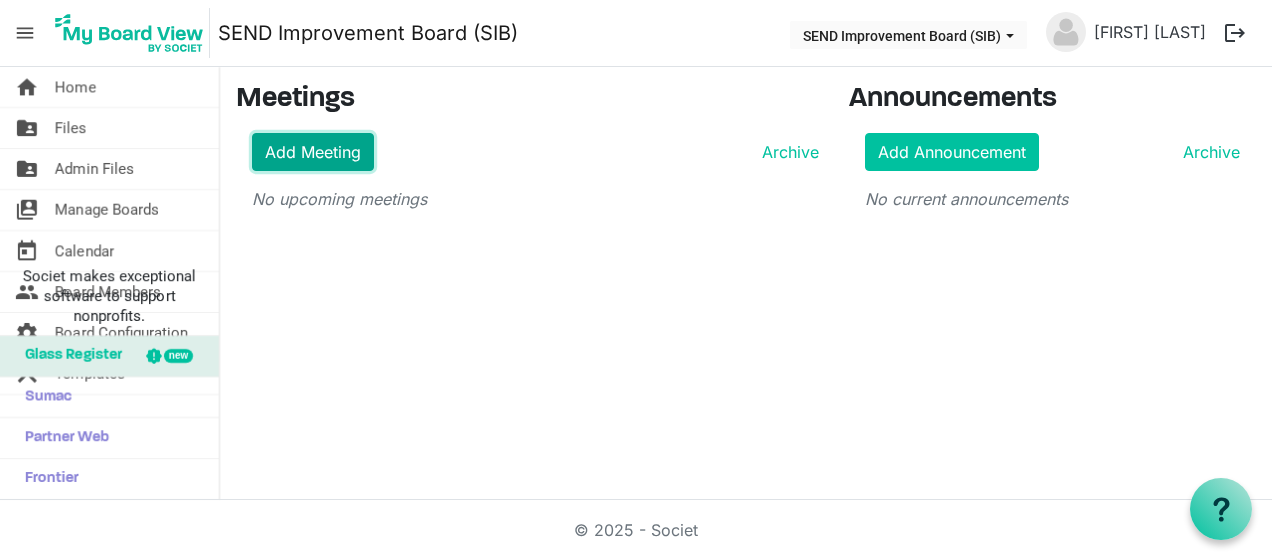 click on "Add Meeting" at bounding box center (313, 152) 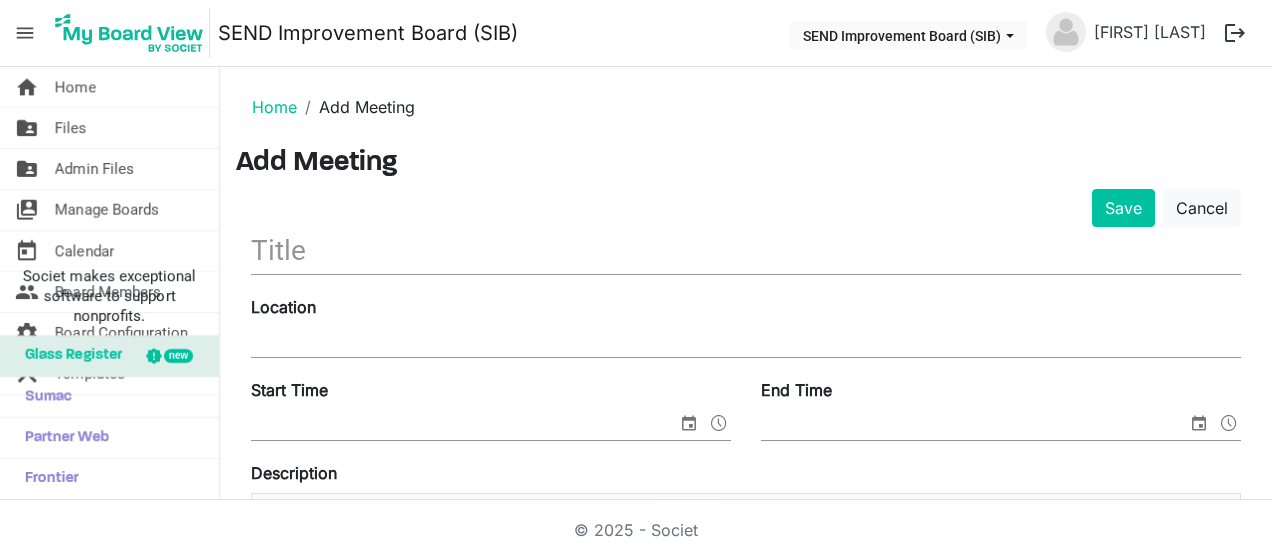 scroll, scrollTop: 0, scrollLeft: 0, axis: both 